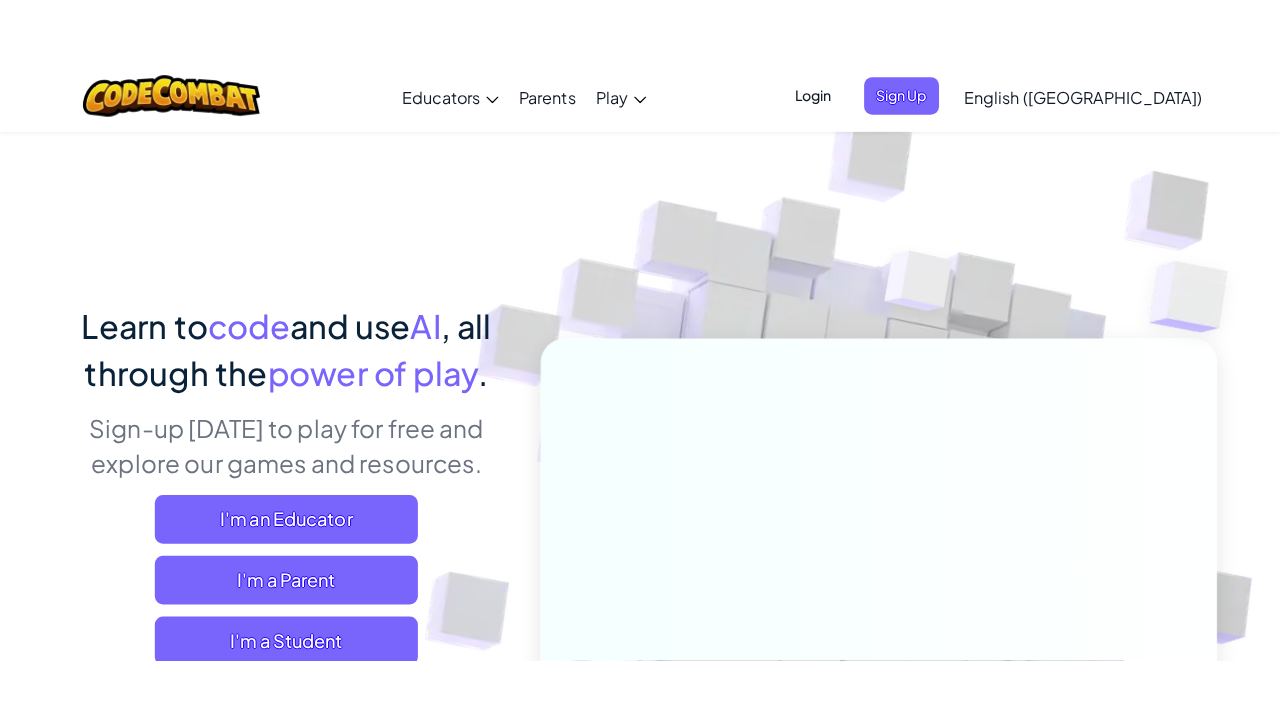 scroll, scrollTop: 0, scrollLeft: 0, axis: both 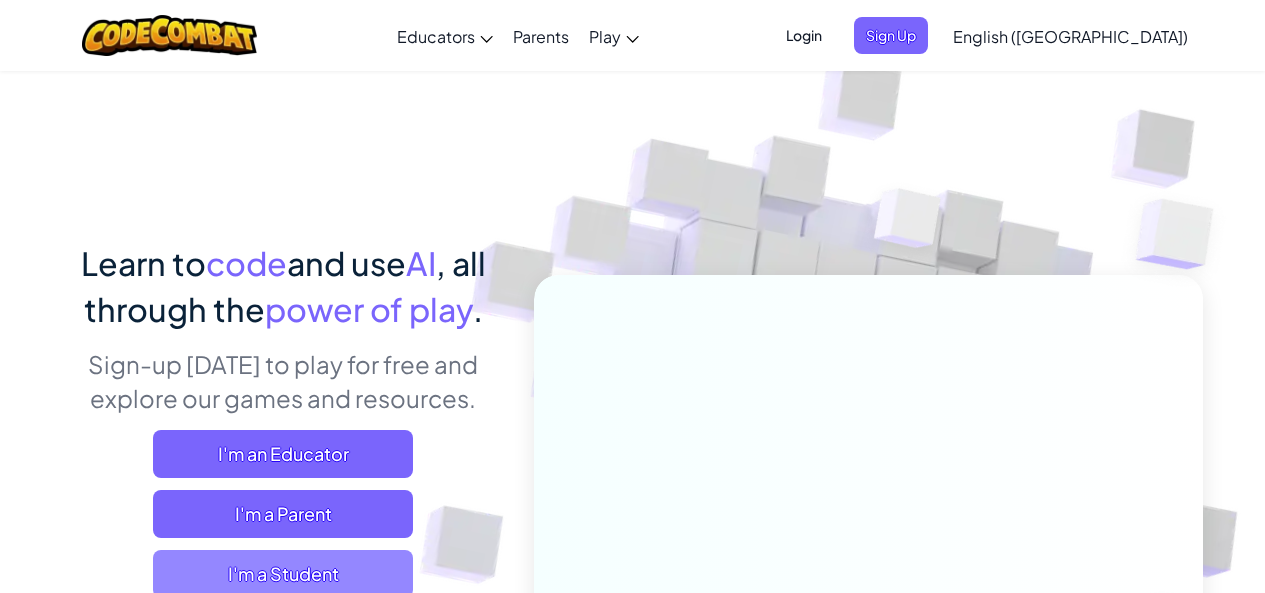 click on "I'm a Student" at bounding box center (283, 574) 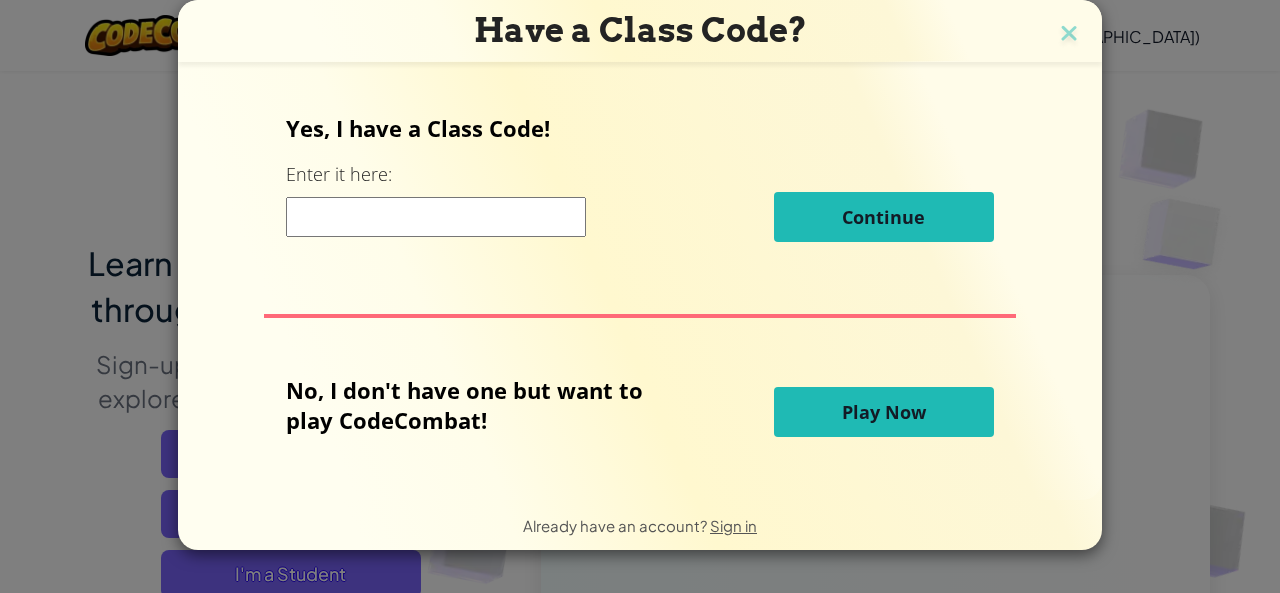click on "Play Now" at bounding box center [884, 412] 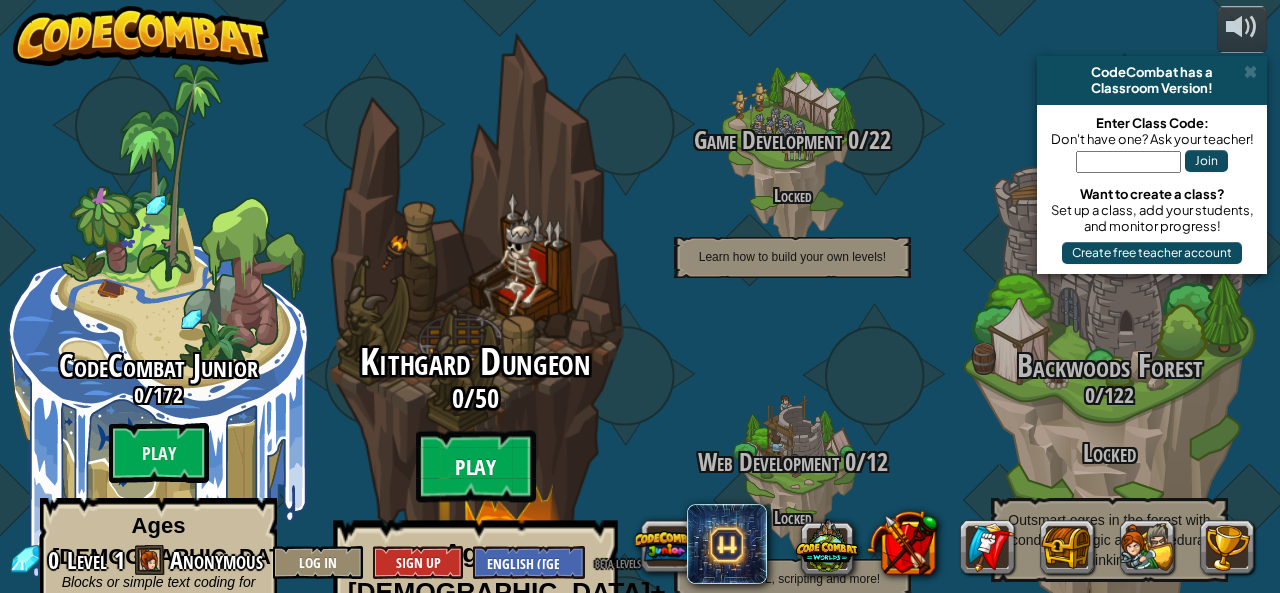 drag, startPoint x: 465, startPoint y: 401, endPoint x: 480, endPoint y: 399, distance: 15.132746 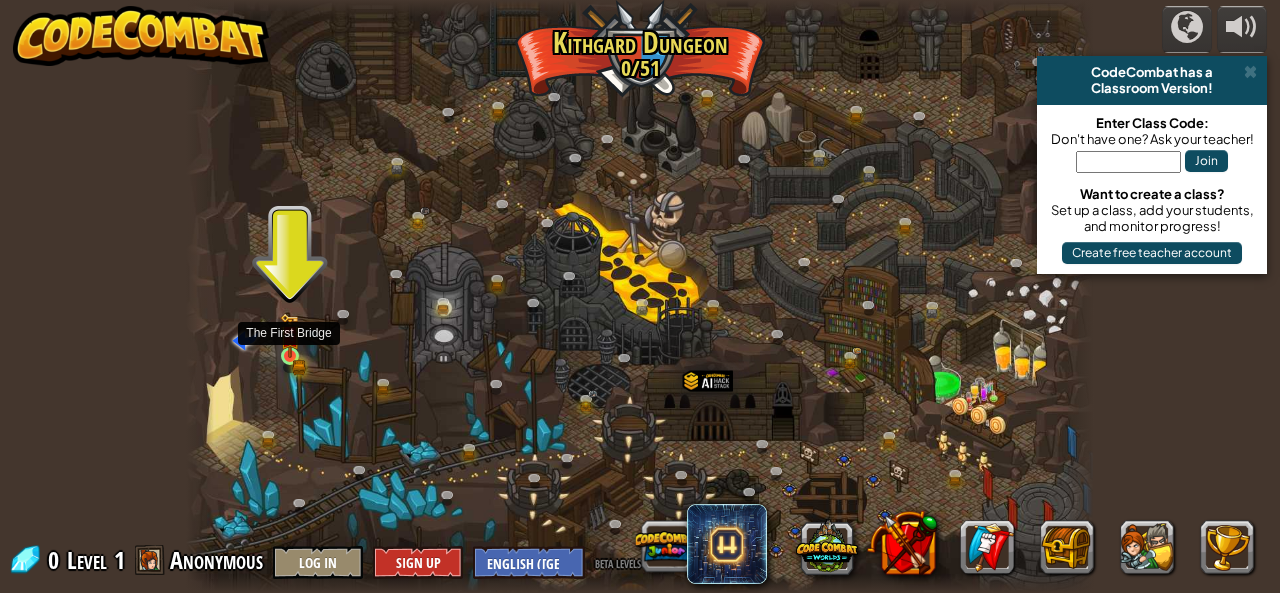 click at bounding box center [290, 335] 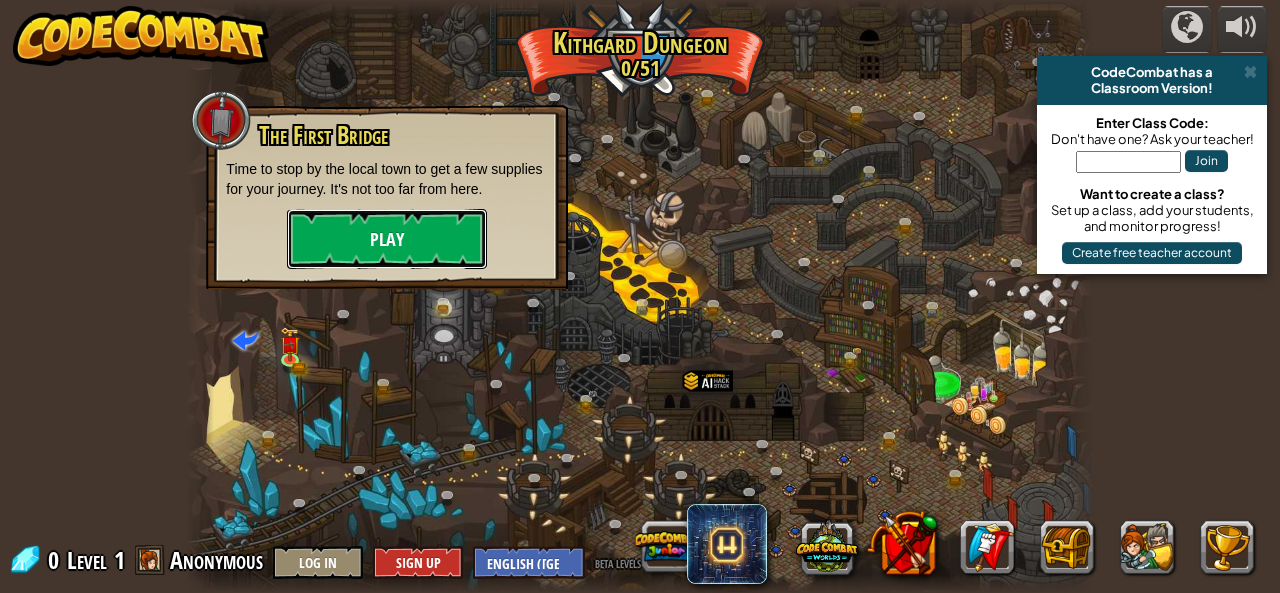 drag, startPoint x: 377, startPoint y: 215, endPoint x: 386, endPoint y: 210, distance: 10.29563 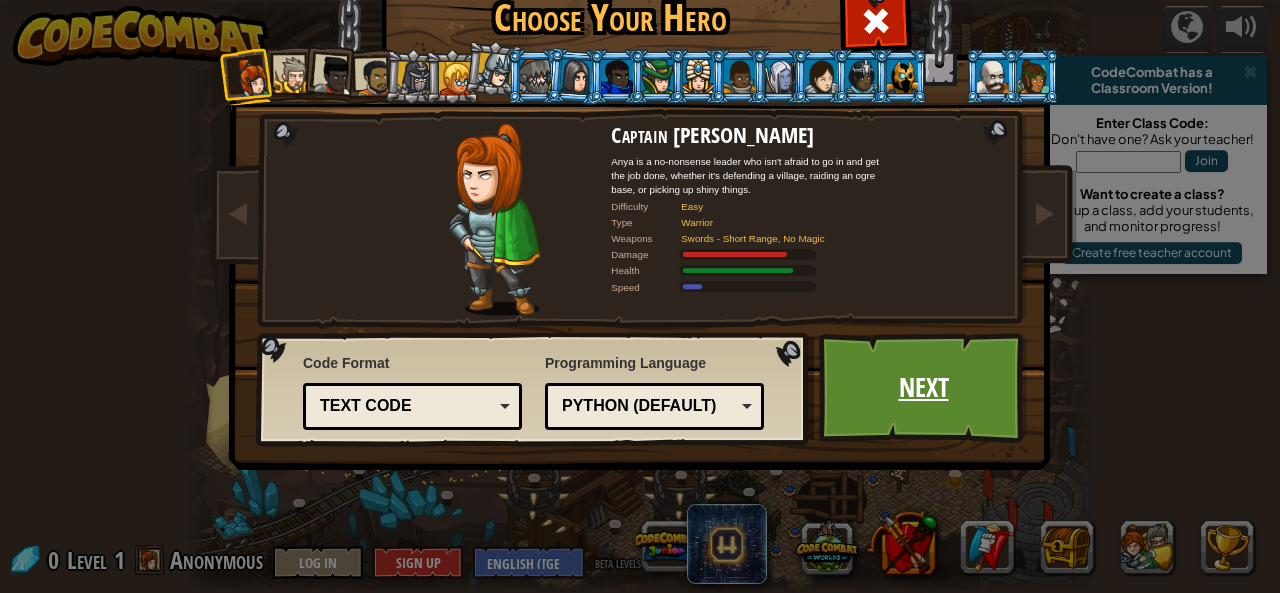click on "Next" at bounding box center [923, 388] 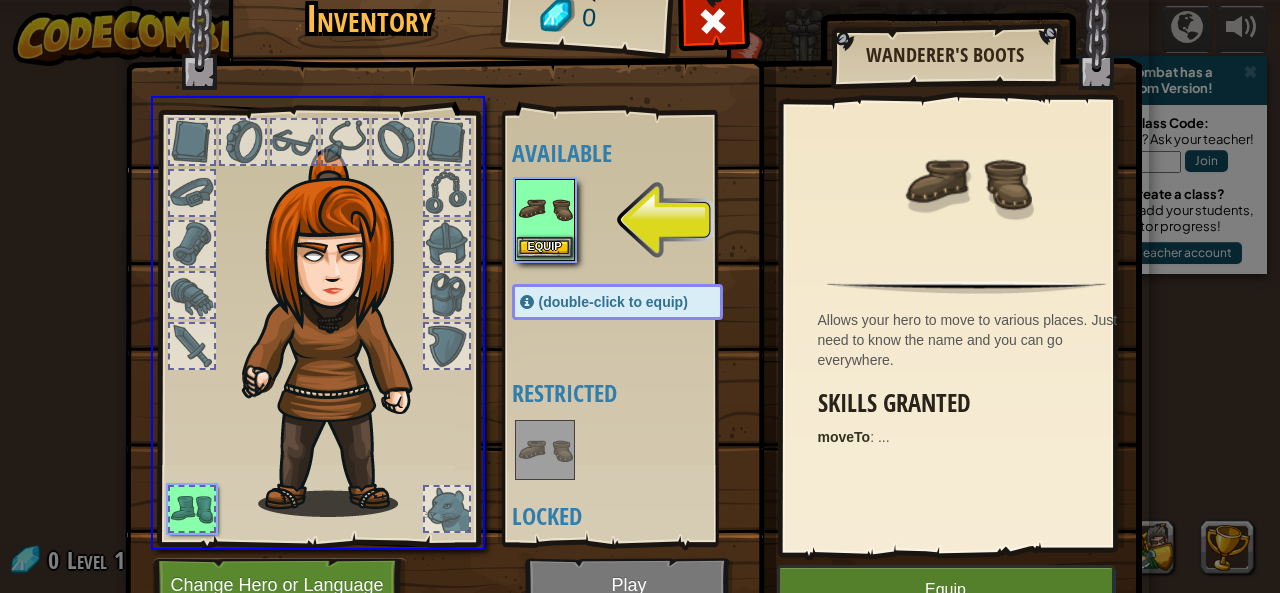 click on "Inventory 0 Available Equip (double-click to equip) Restricted Locked Wanderer's Boots Allows your hero to move to various places. Just need to know the name and you can go everywhere. Skills Granted moveTo : ... Unlock (undefined ) Equip Unequip Subscribe to Unlock! (restricted in this level) Change Hero or Language Play" at bounding box center [640, 296] 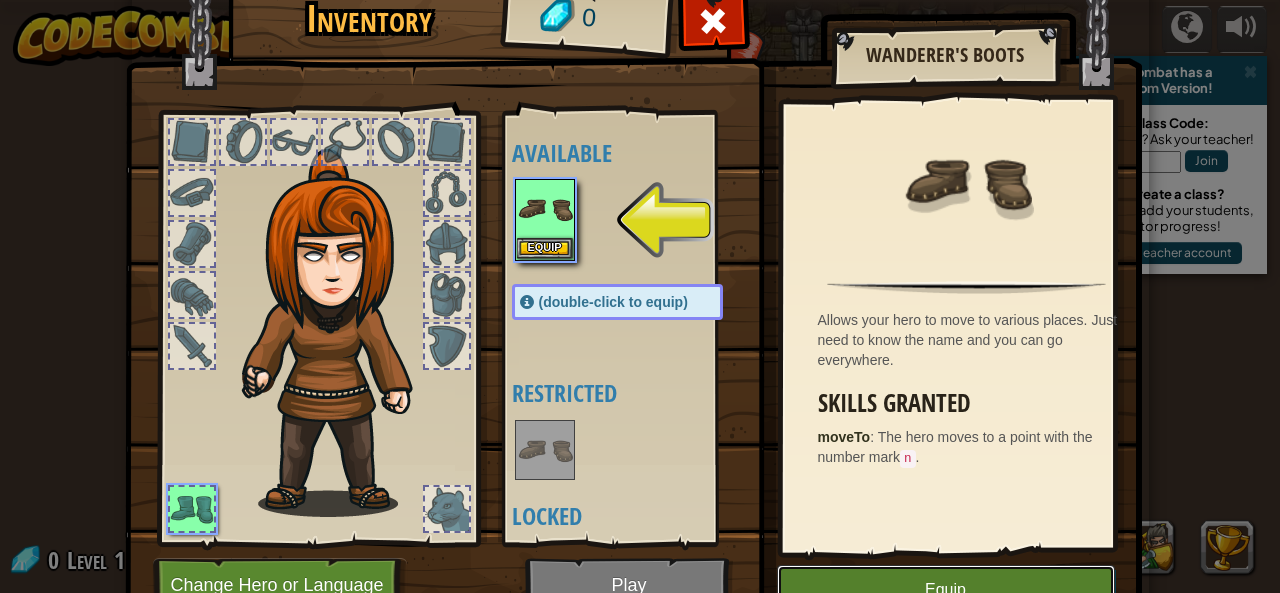 click on "Equip" at bounding box center [946, 590] 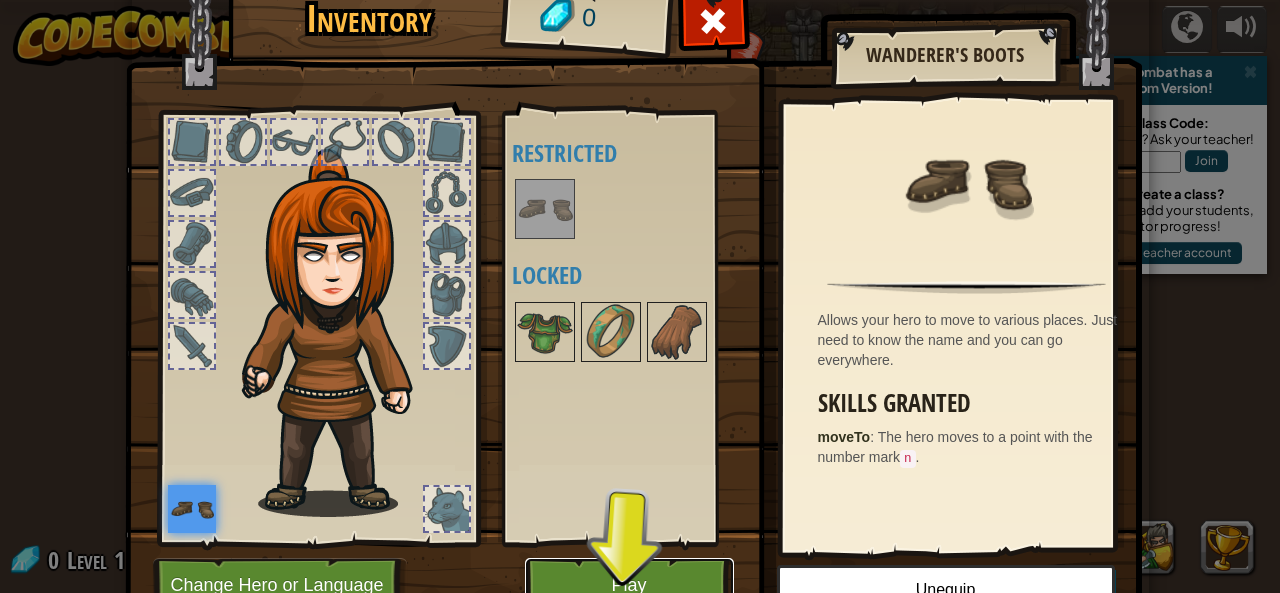 click on "Play" at bounding box center (629, 585) 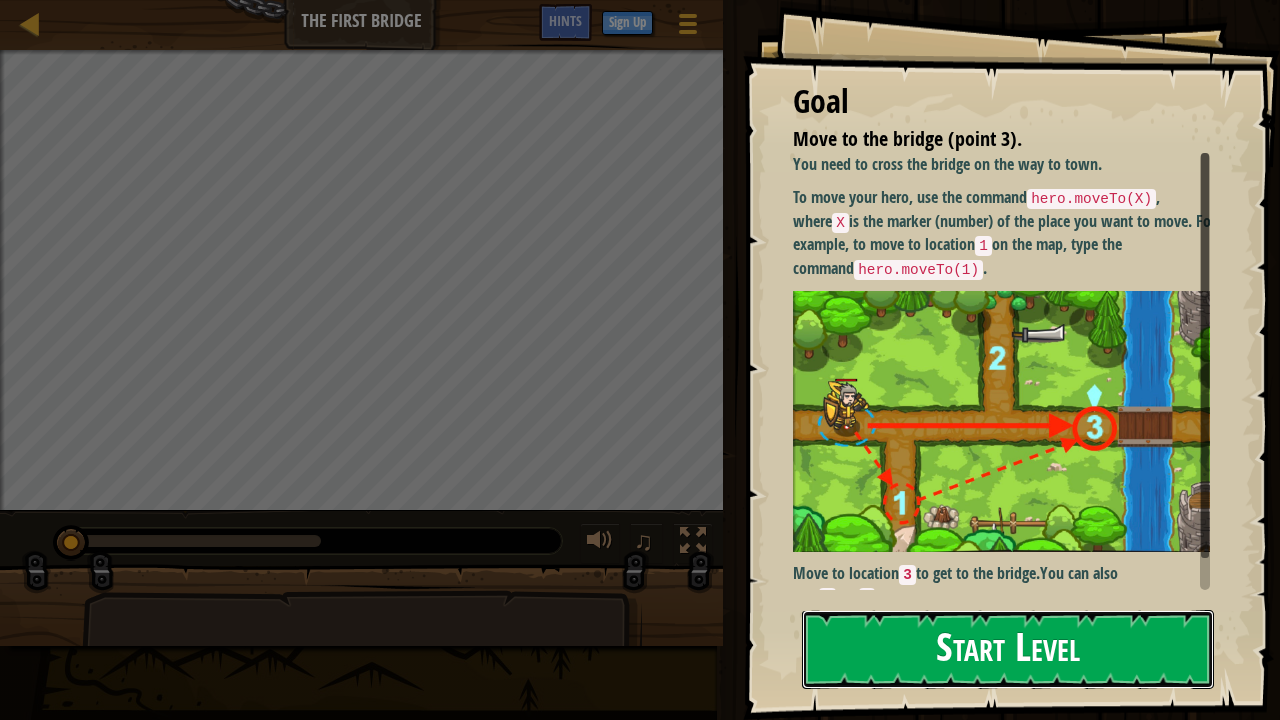 click on "Start Level" at bounding box center [1008, 649] 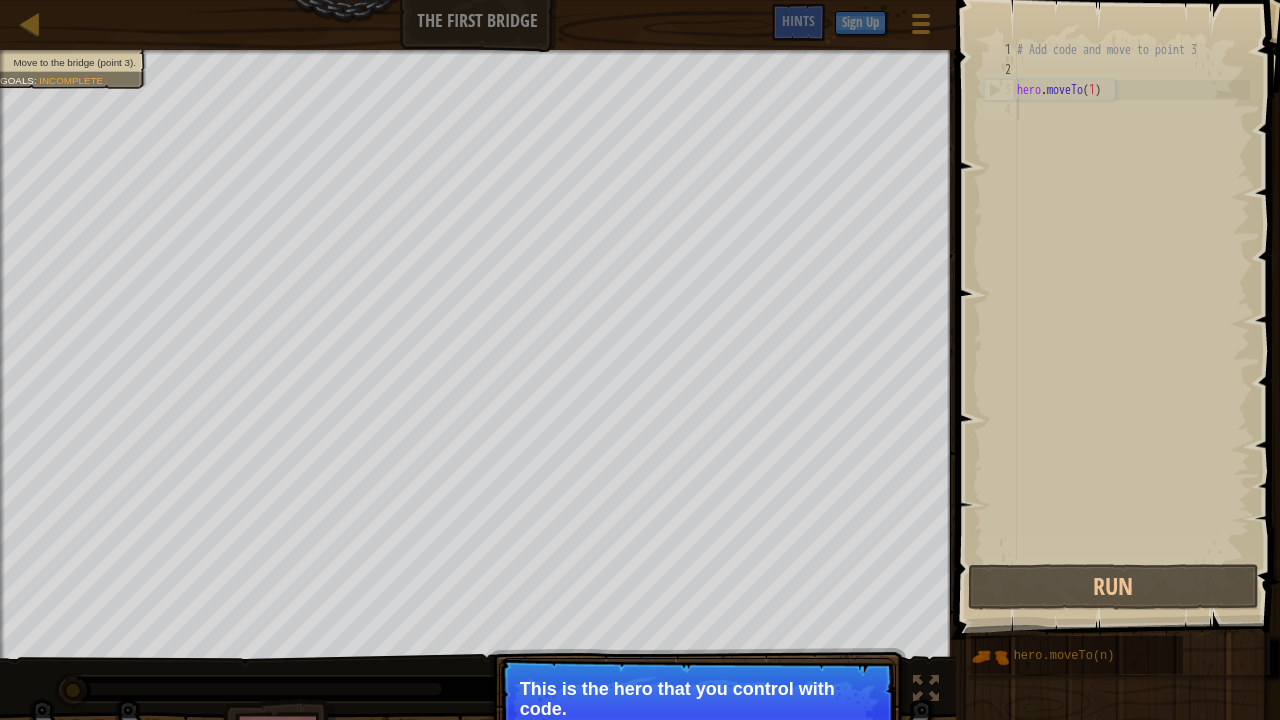 click on "This is the hero that you control with code." at bounding box center [697, 699] 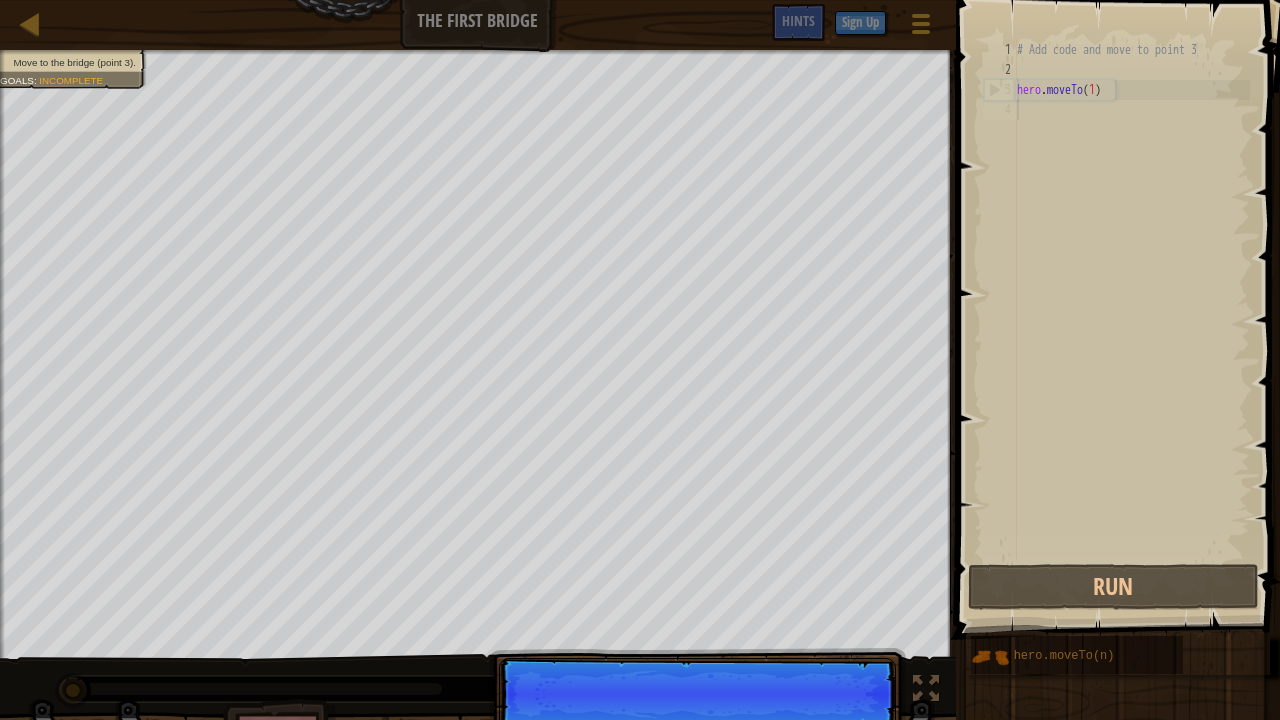 scroll, scrollTop: 9, scrollLeft: 0, axis: vertical 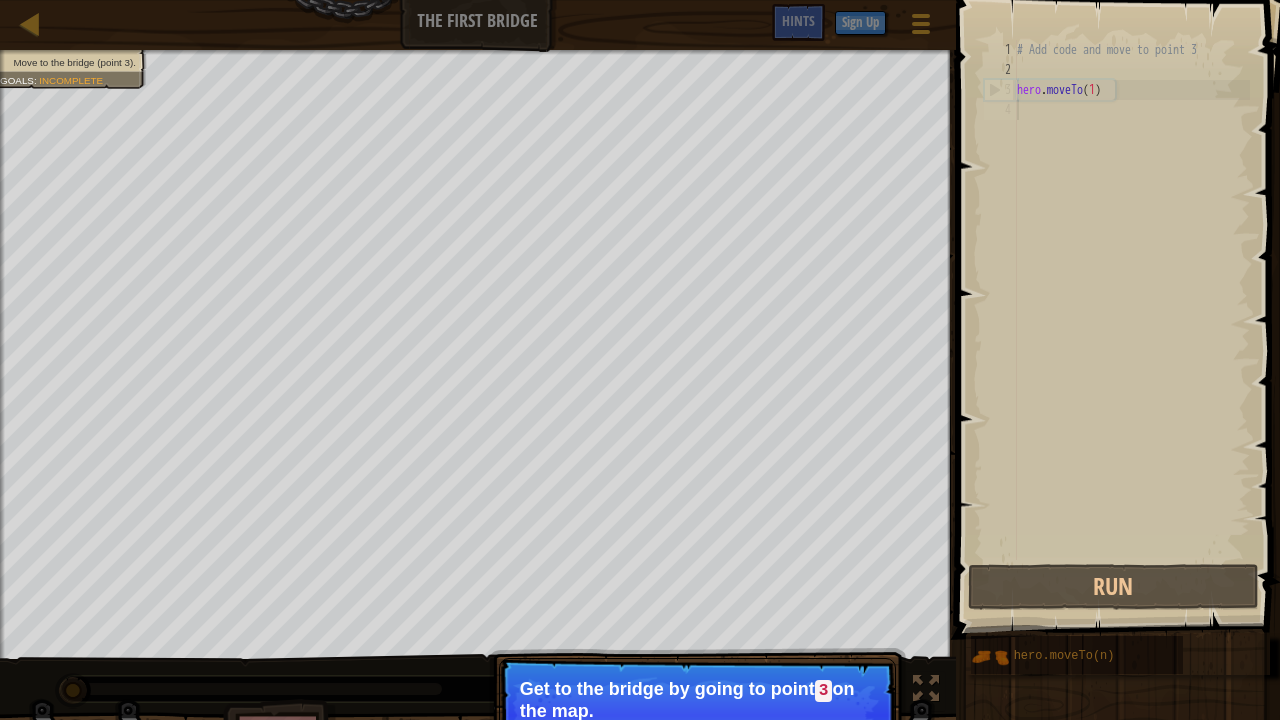 click on "Continue  Get to the bridge by going to point  3 on the map." at bounding box center (697, 715) 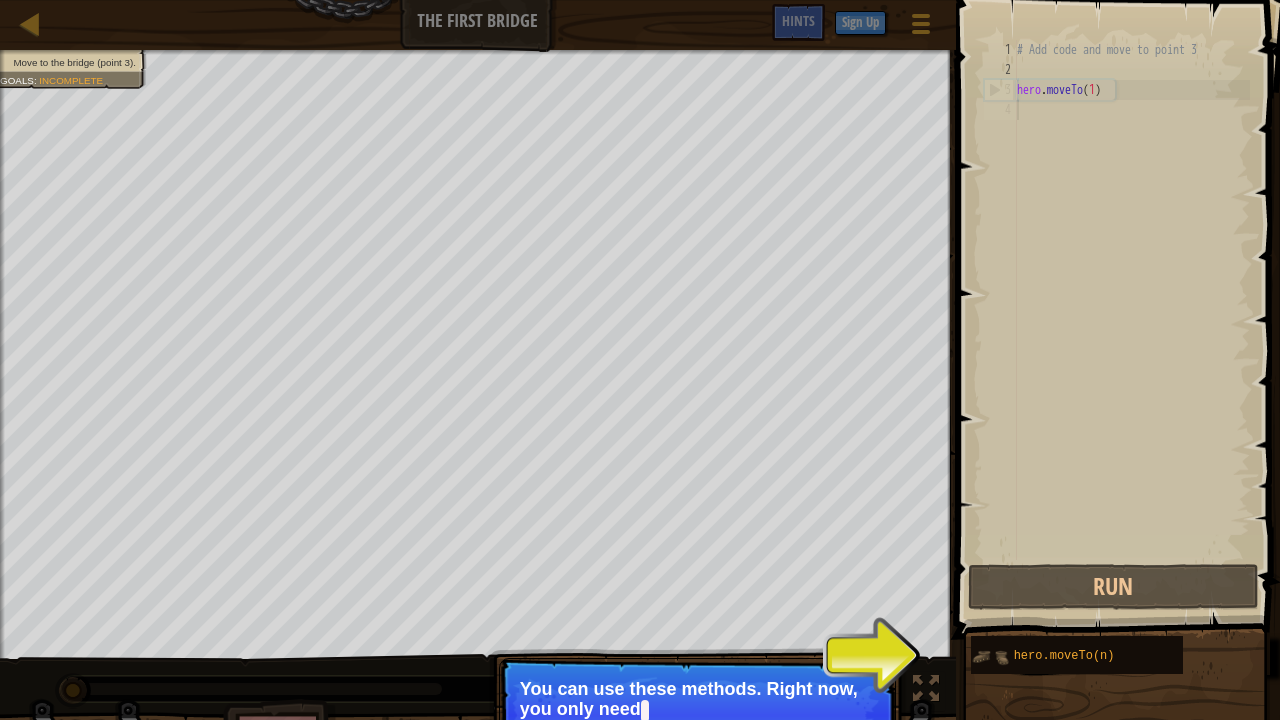 click at bounding box center [990, 657] 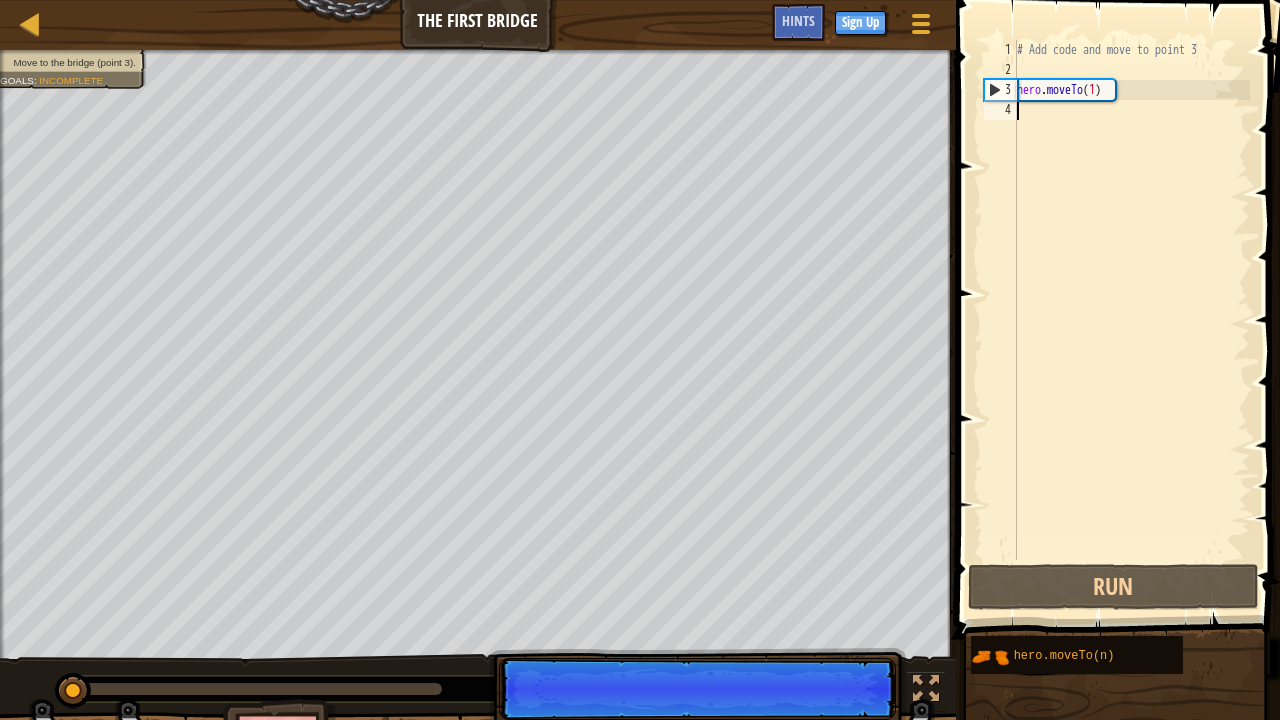 click on "Map The First Bridge Game Menu Done Sign Up Hints 1     הההההההההההההההההההההההההההההההההההההההההההההההההההההההההההההההההההההההההההההההההההההההההההההההההההההההההההההההההההההההההההההההההההההההההההההההההההההההההההההההההההההההההההההההההההההההההההההההההההההההההההההההההההההההההההההההההההההההההההההההההההההההההההההההה XXXXXXXXXXXXXXXXXXXXXXXXXXXXXXXXXXXXXXXXXXXXXXXXXXXXXXXXXXXXXXXXXXXXXXXXXXXXXXXXXXXXXXXXXXXXXXXXXXXXXXXXXXXXXXXXXXXXXXXXXXXXXXXXXXXXXXXXXXXXXXXXXXXXXXXXXXXXXXXXXXXXXXXXXXXXXXXXXXXXXXXXXXXXXXXXXXXXXXXXXXXXXXXXXXXXXXXXXXXXXXXXXXXXXXXXXXXXXXXXXXXXXXXXXXXXXXXX Solution × Hints 1 2 3 4 # Add code and move to point 3 hero . moveTo ( 1 )     Code Saved Programming language : Python Run Submit Done Statement   /  Call   /  hero.moveTo(n) × Fix Your Code" at bounding box center (640, 360) 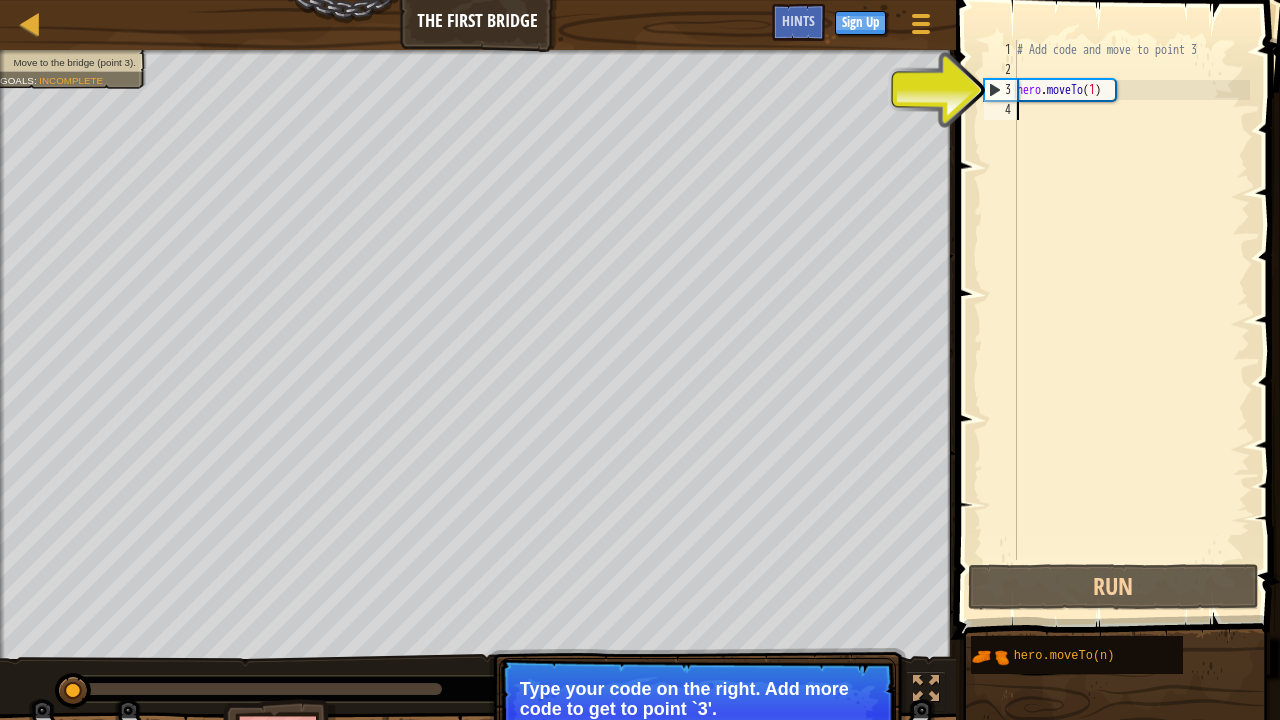 click on "# Add code and move to point 3 hero . moveTo ( 1 )" at bounding box center [1131, 320] 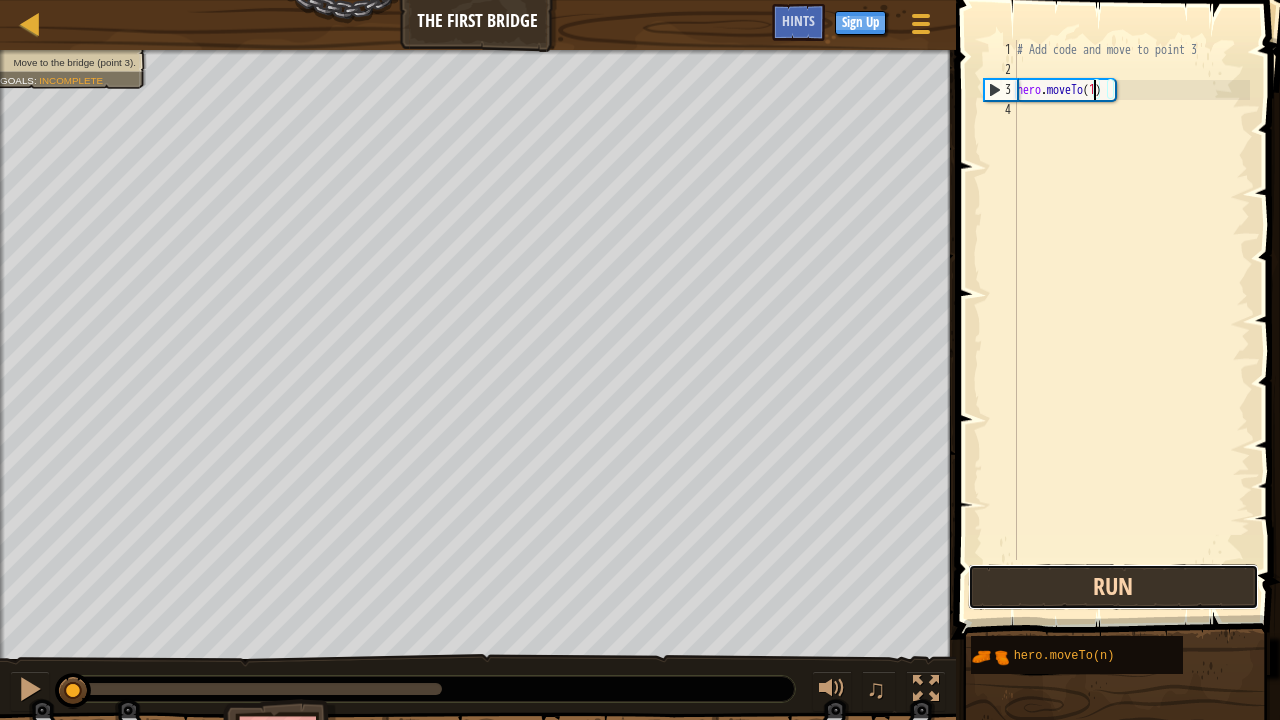 click on "Run" at bounding box center [1113, 587] 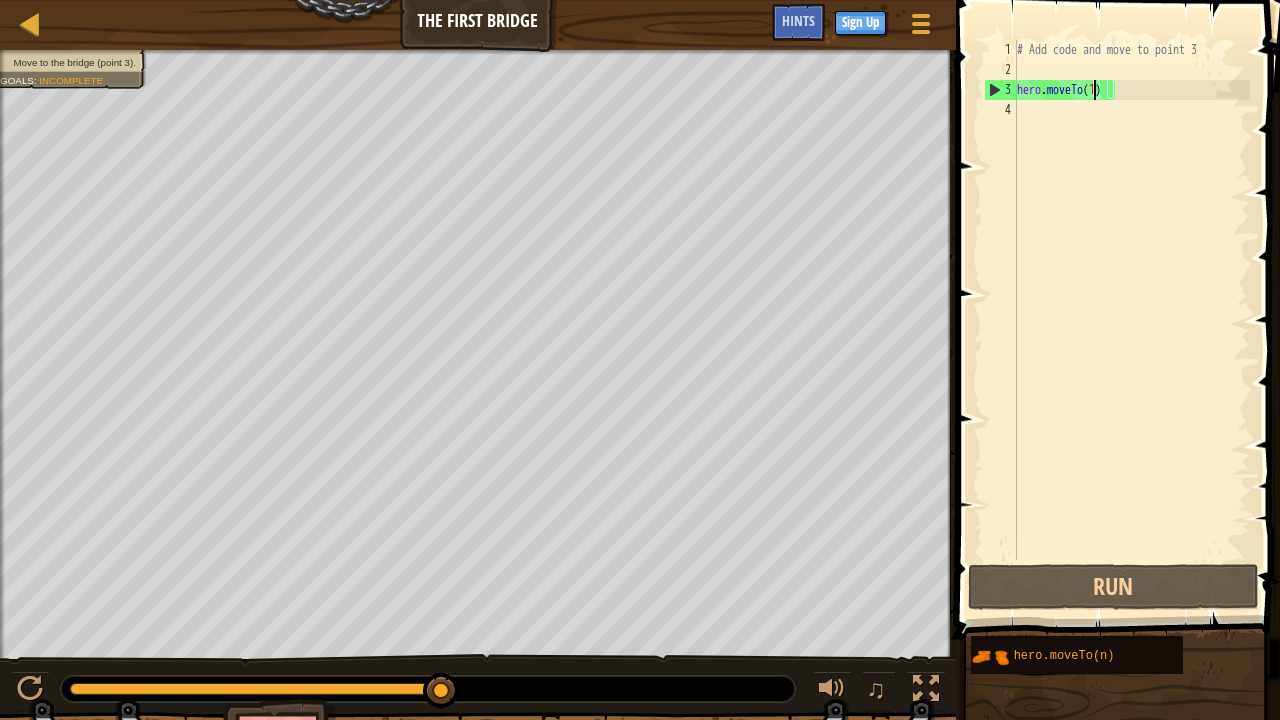 click on "3" at bounding box center [1001, 90] 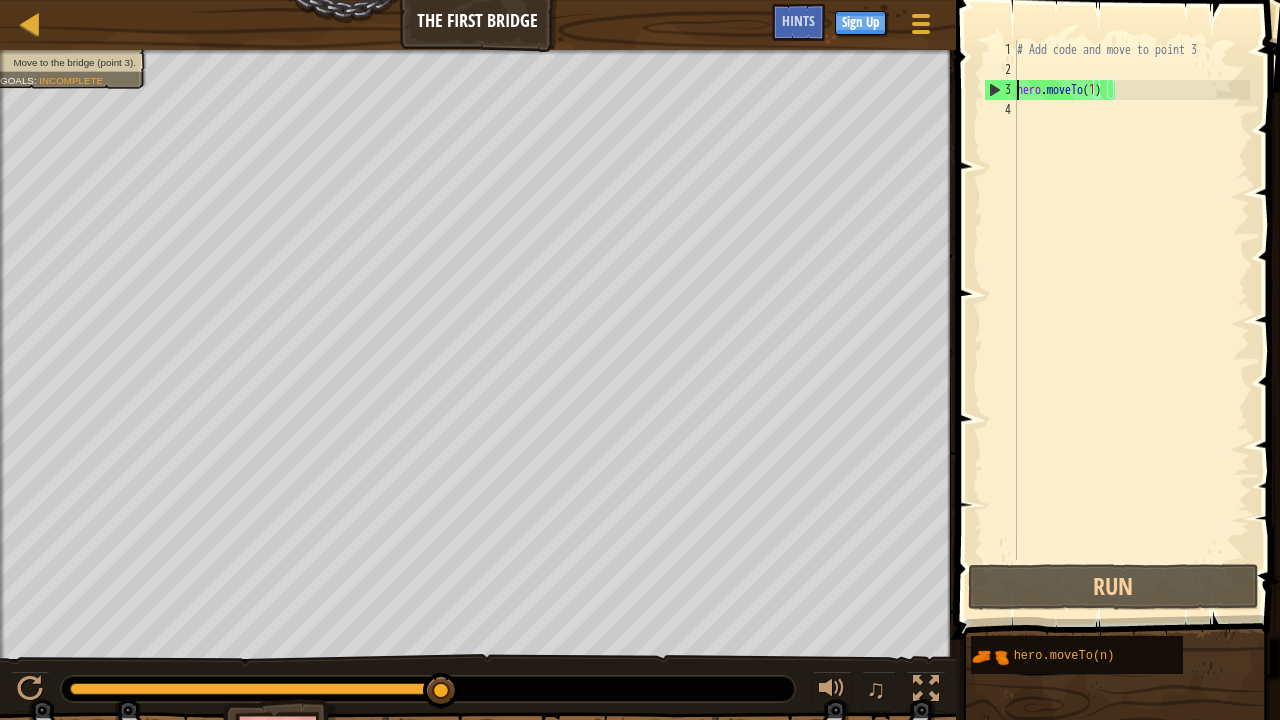 type on "hero.moveTo(1)" 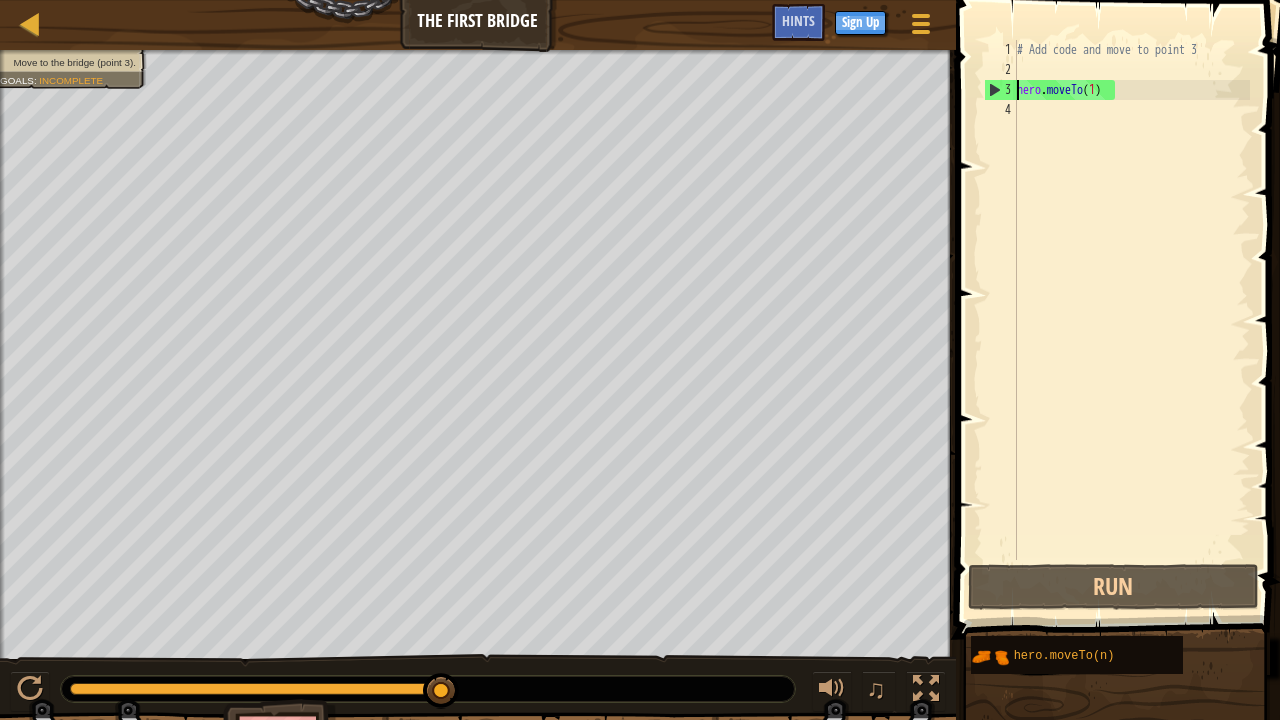 click on "1 2 3 4" at bounding box center [1000, 500040] 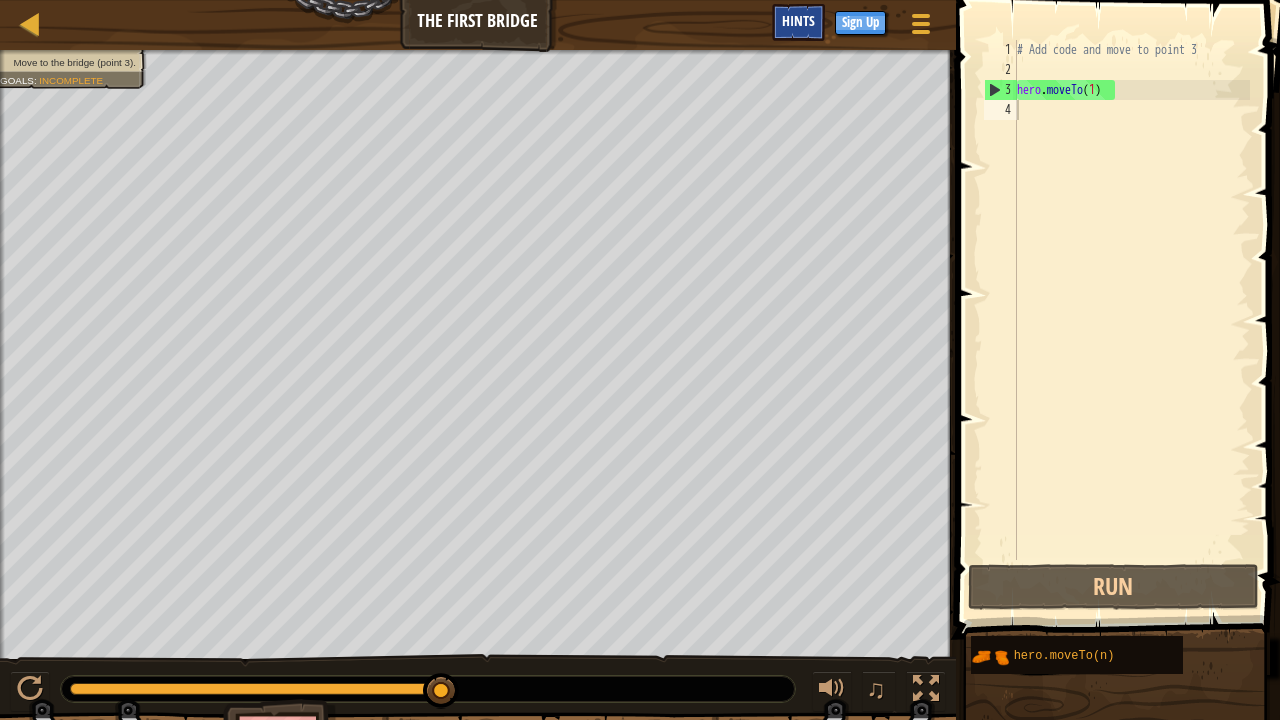 click on "Hints" at bounding box center [798, 20] 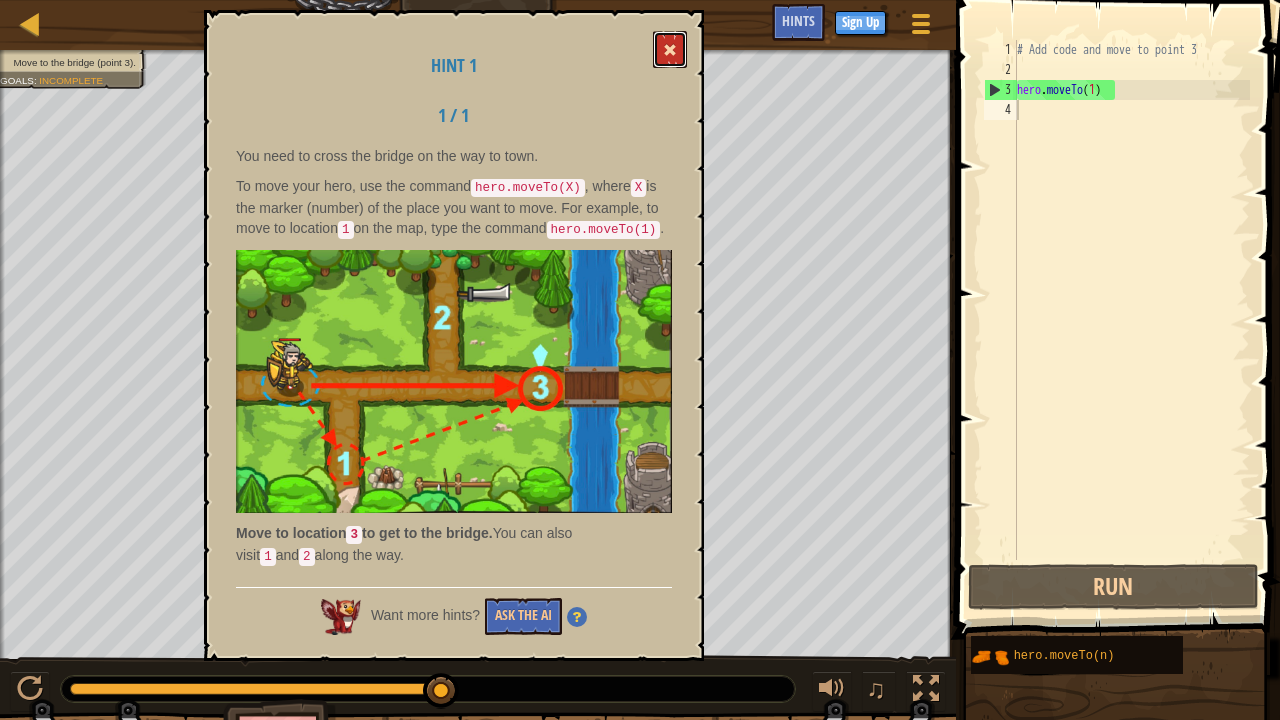 click at bounding box center [670, 49] 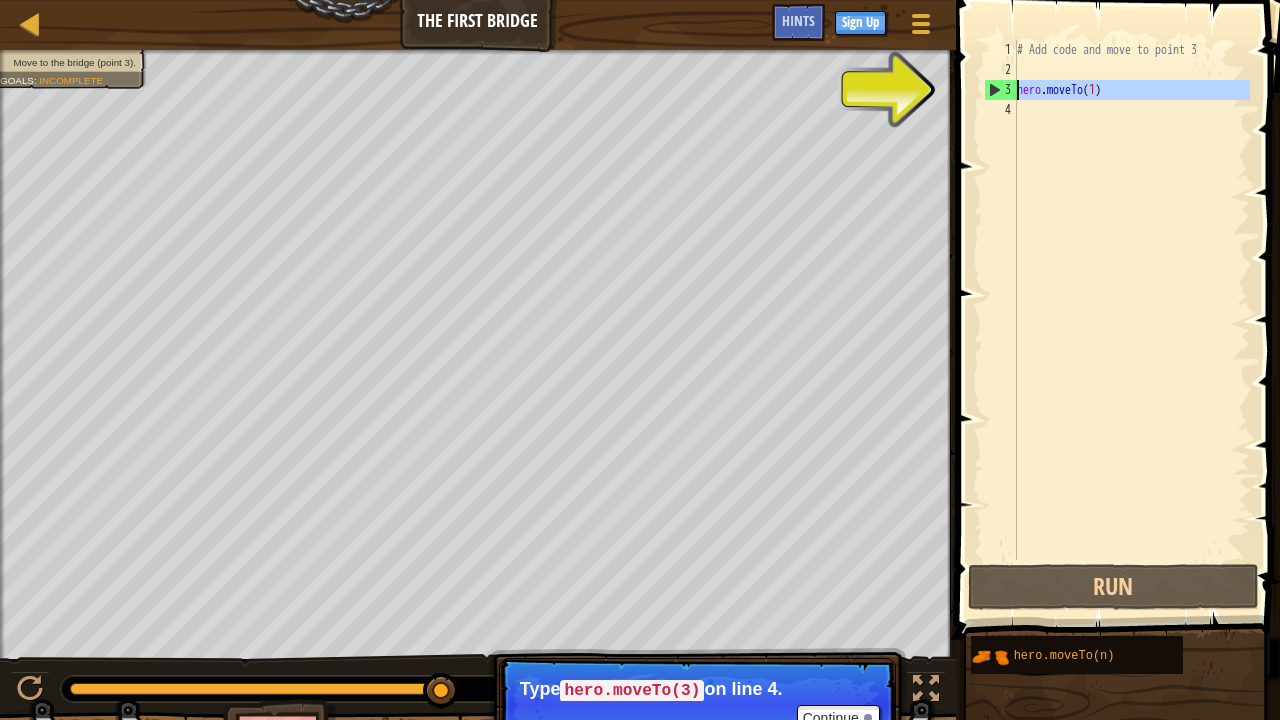click on "3" at bounding box center [1001, 90] 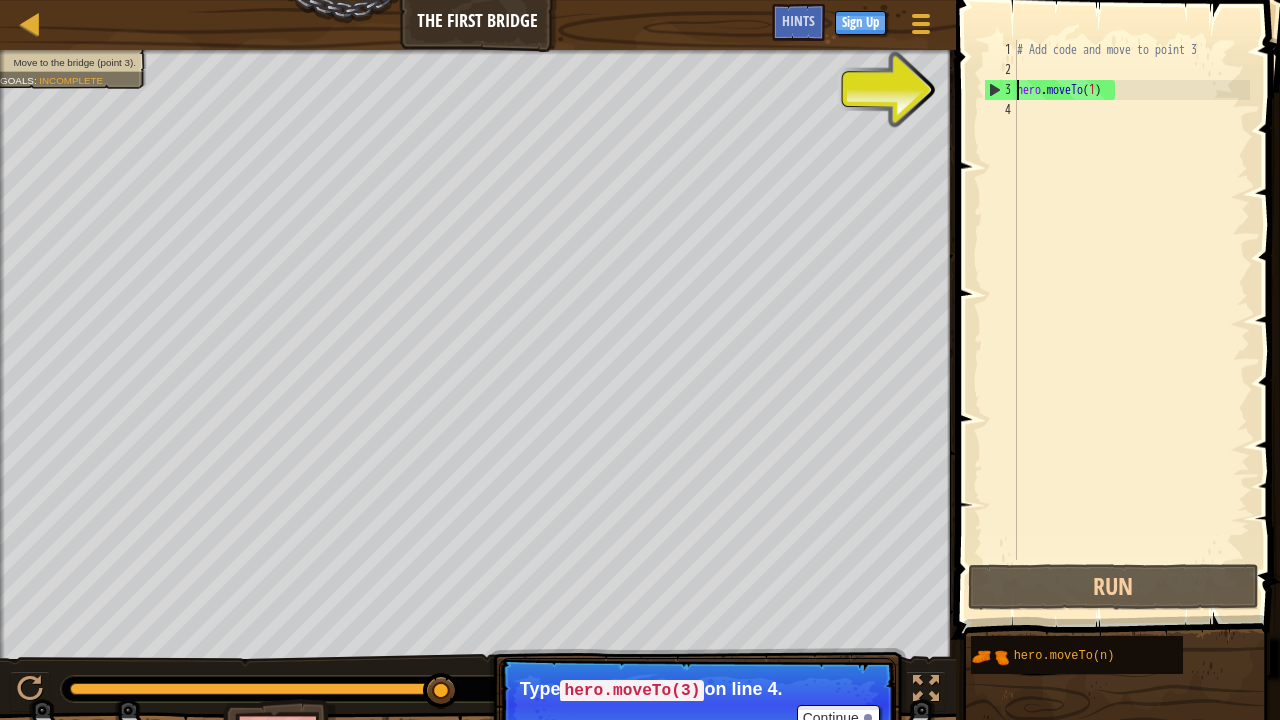 click on "3" at bounding box center [1001, 90] 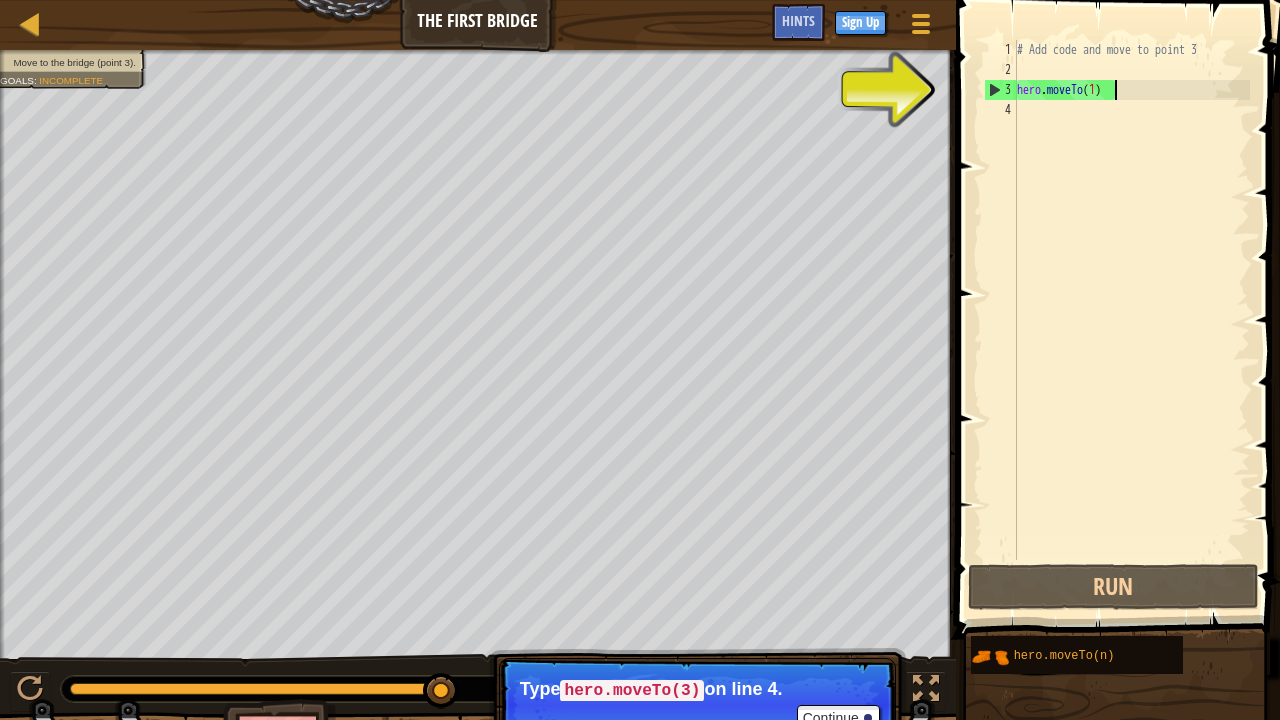 click on "# Add code and move to point 3 hero . moveTo ( 1 )" at bounding box center [1131, 320] 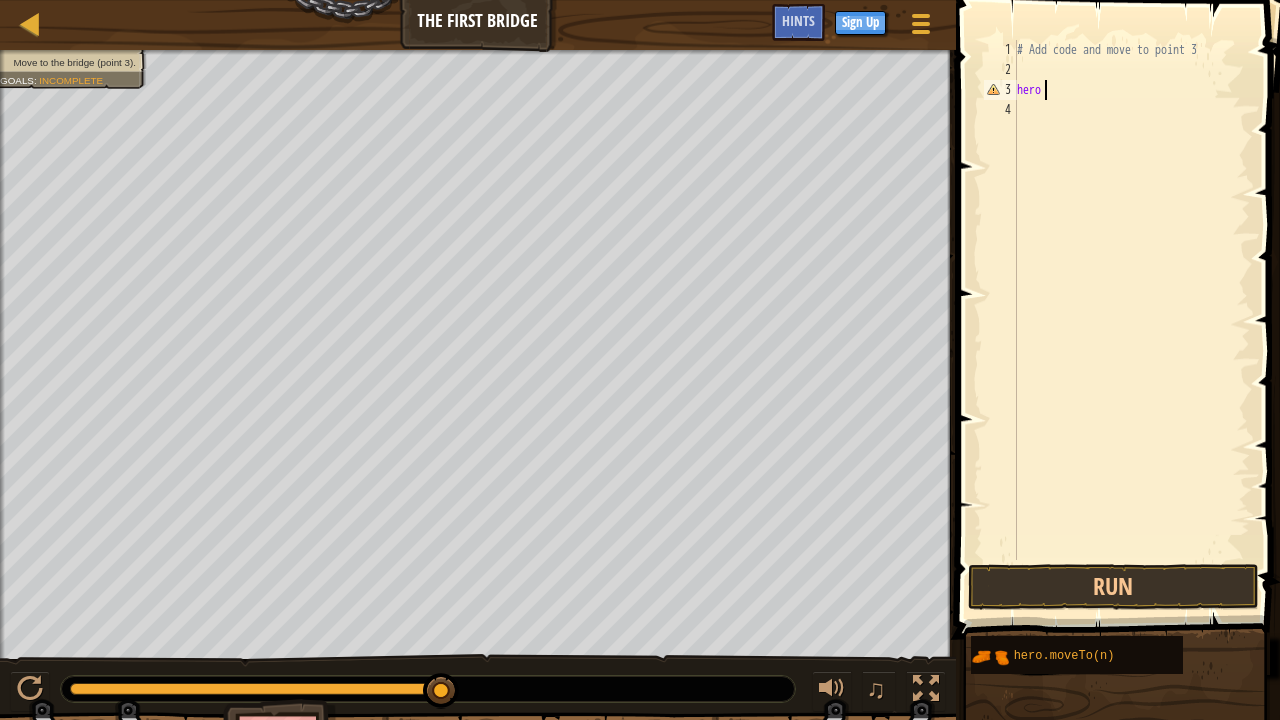 type on "h" 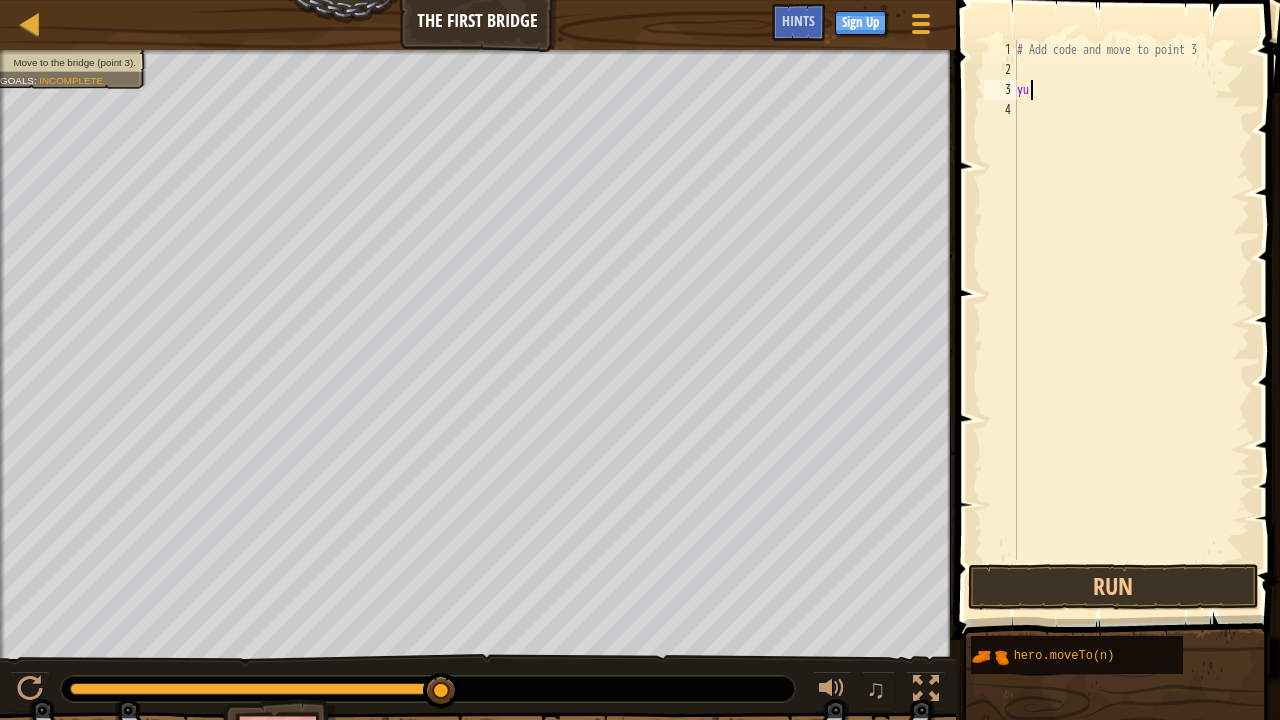 scroll, scrollTop: 9, scrollLeft: 1, axis: both 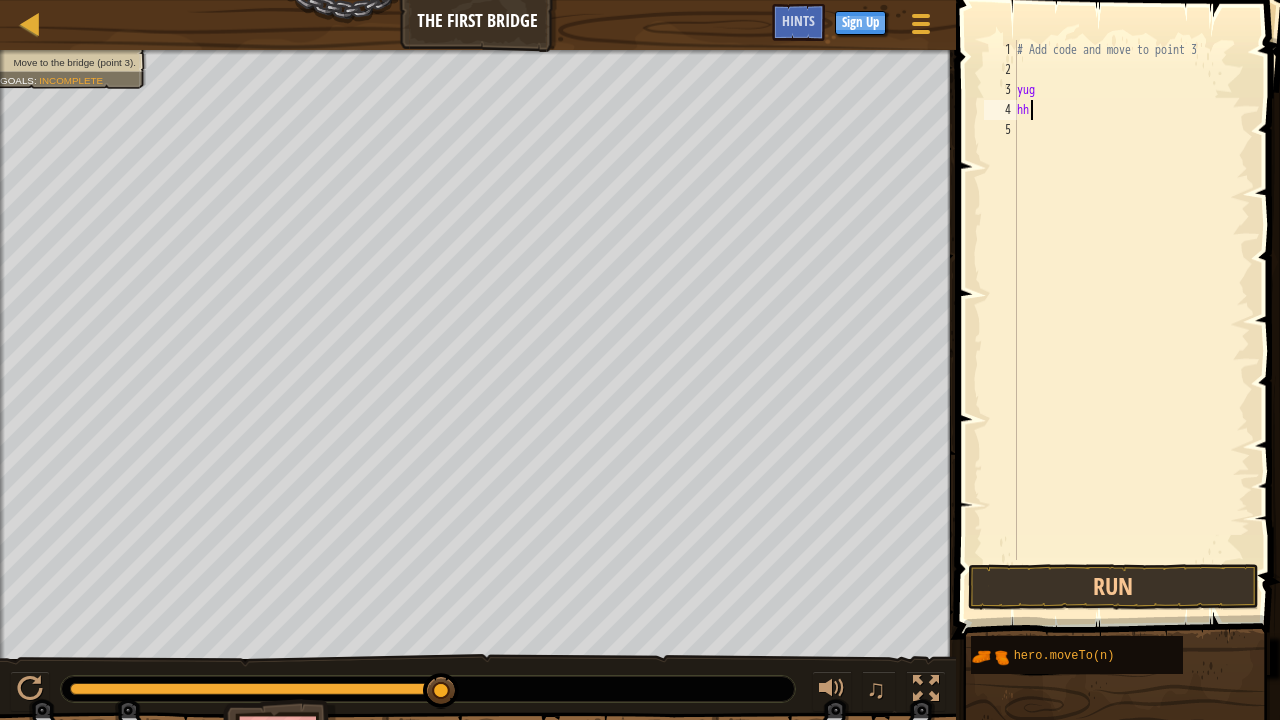 type on "hhh" 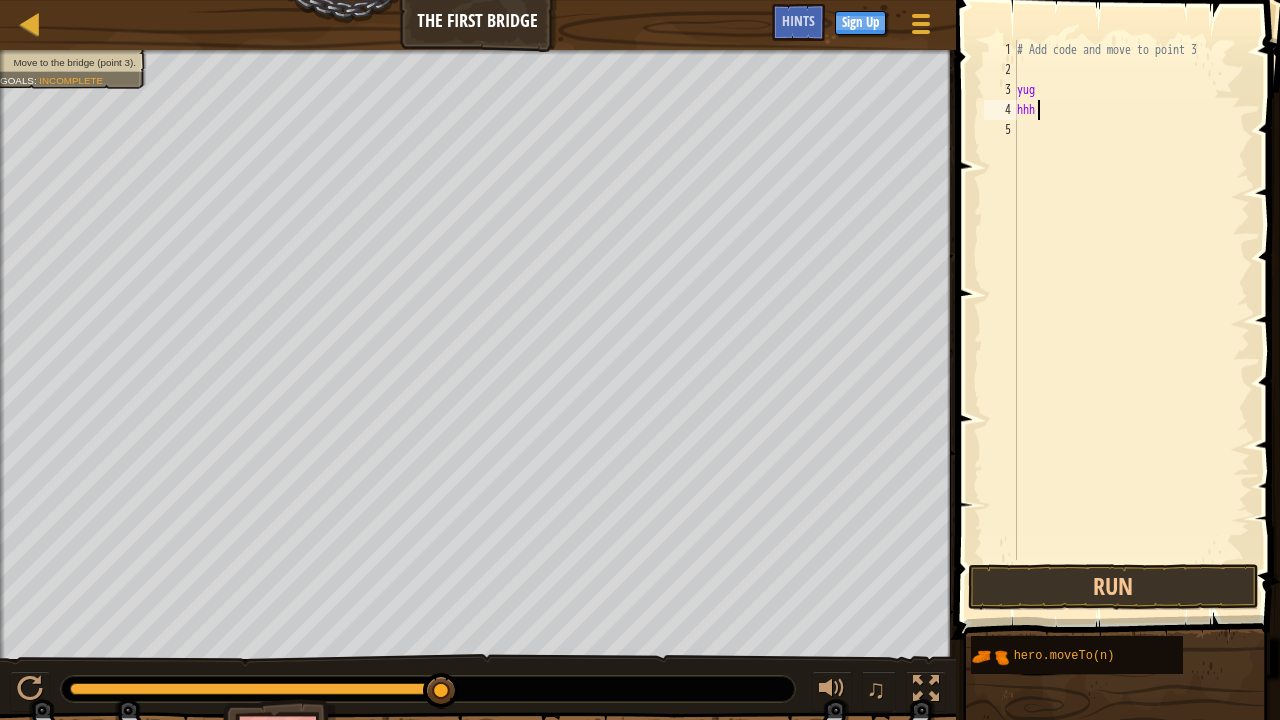 scroll, scrollTop: 9, scrollLeft: 0, axis: vertical 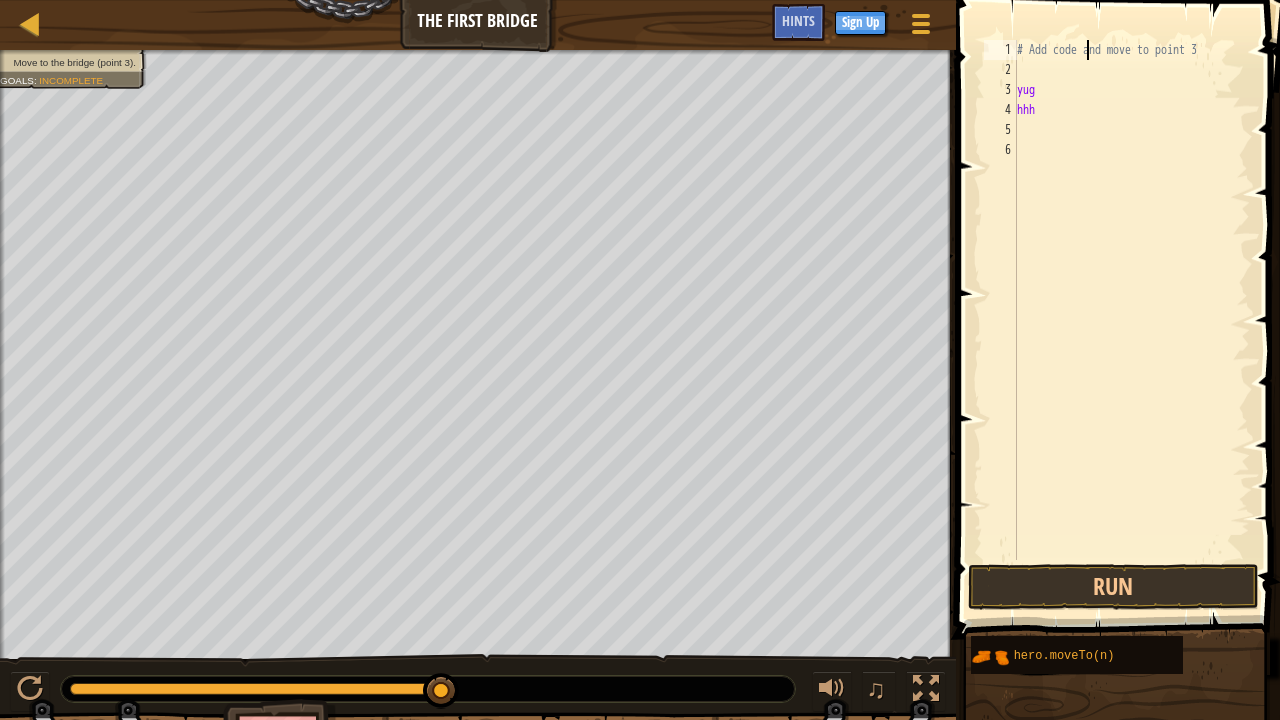 click on "# Add code and move to point 3 yug hhh" at bounding box center [1131, 320] 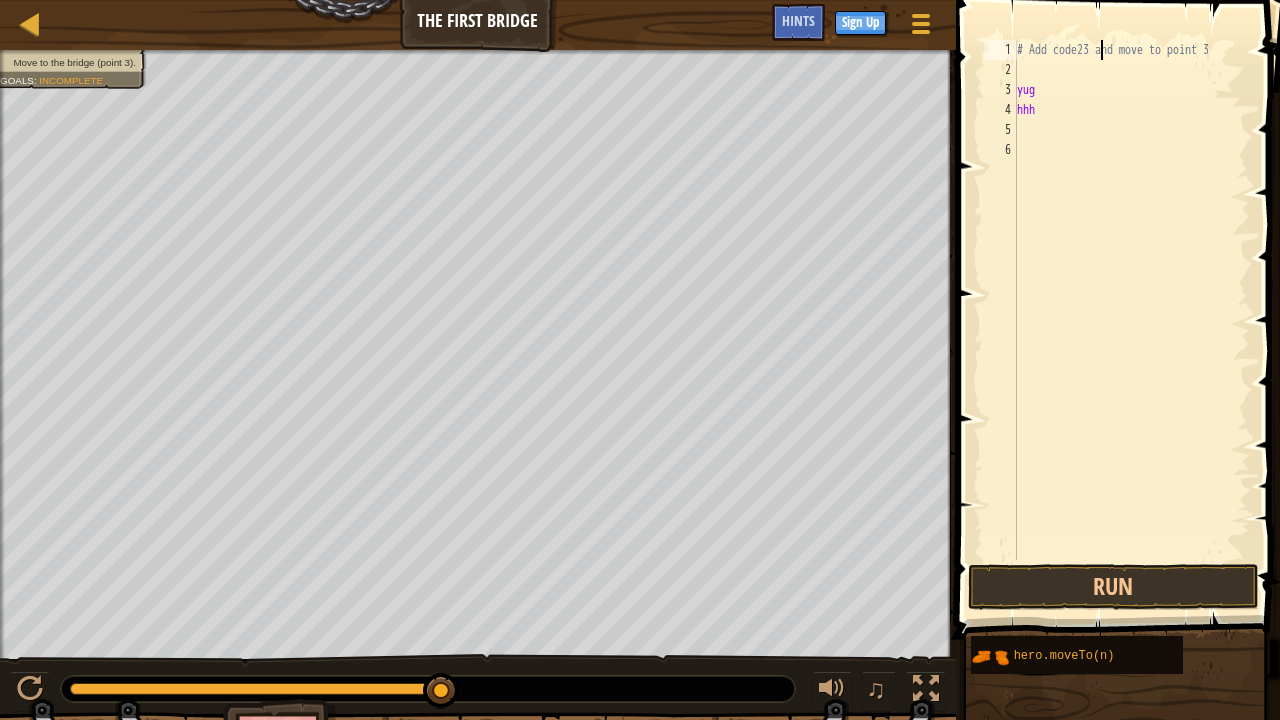 scroll, scrollTop: 9, scrollLeft: 13, axis: both 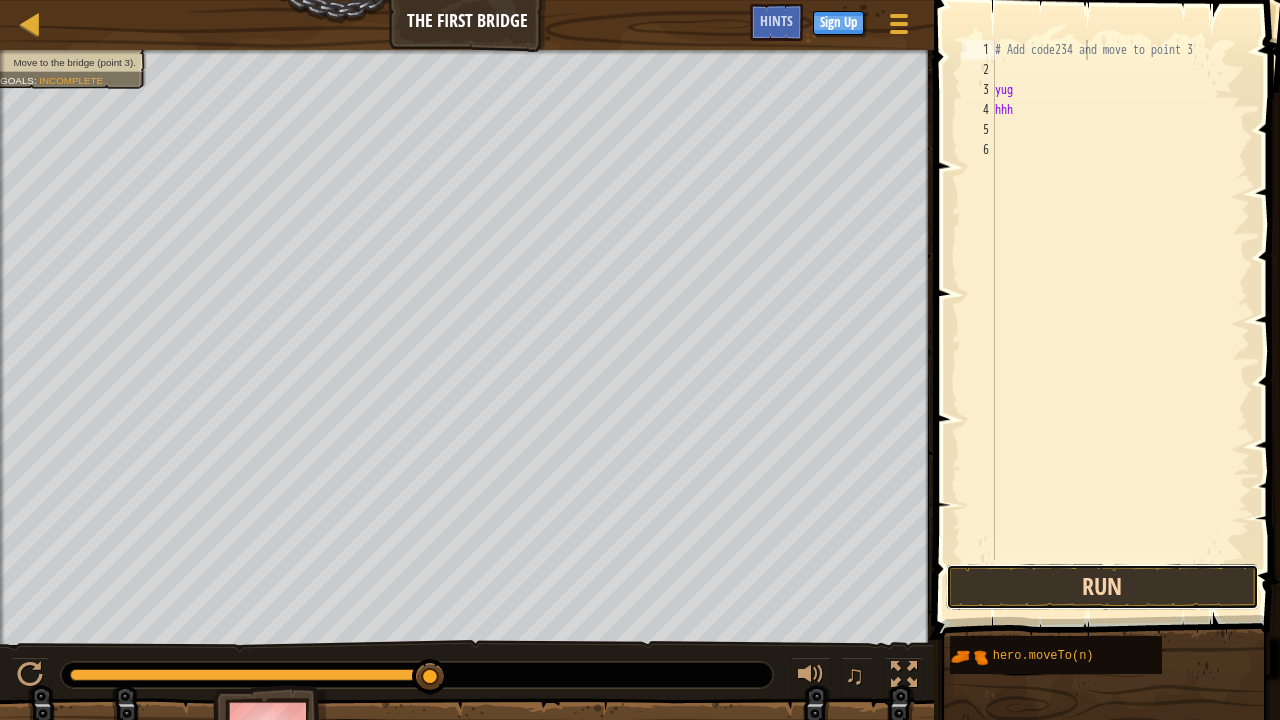 click on "Run" at bounding box center [1102, 587] 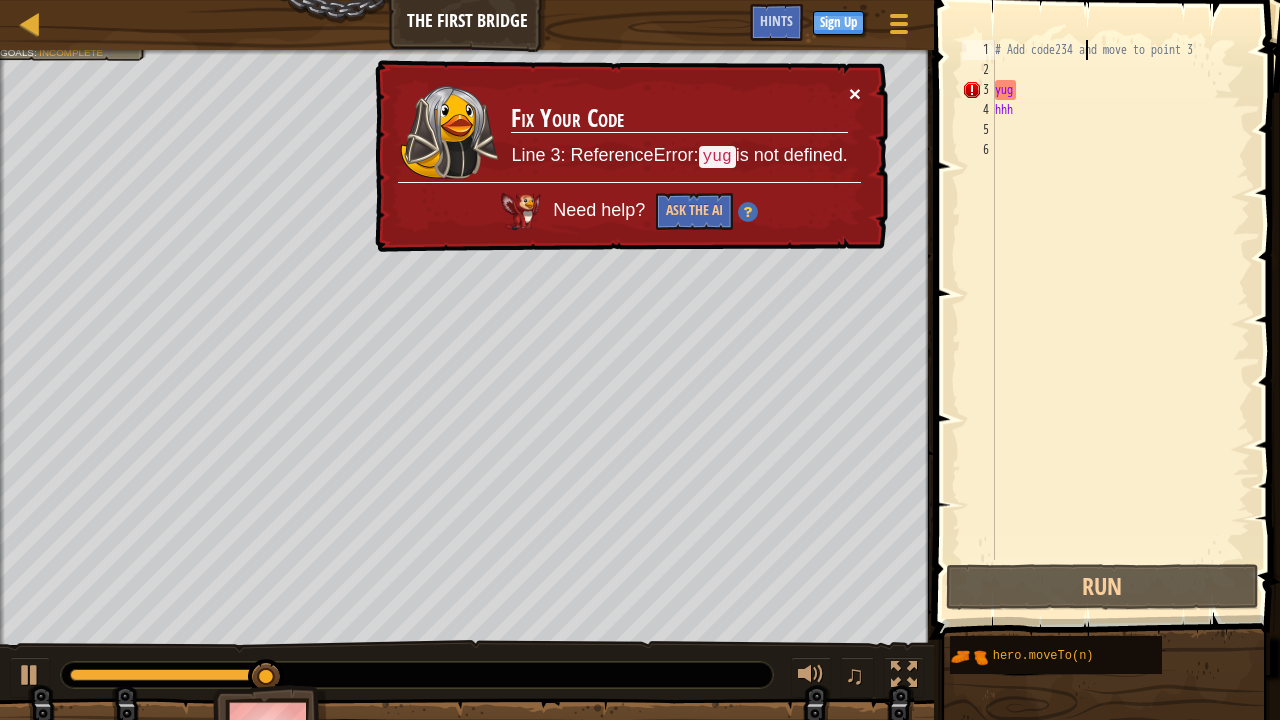 click on "×" at bounding box center (855, 93) 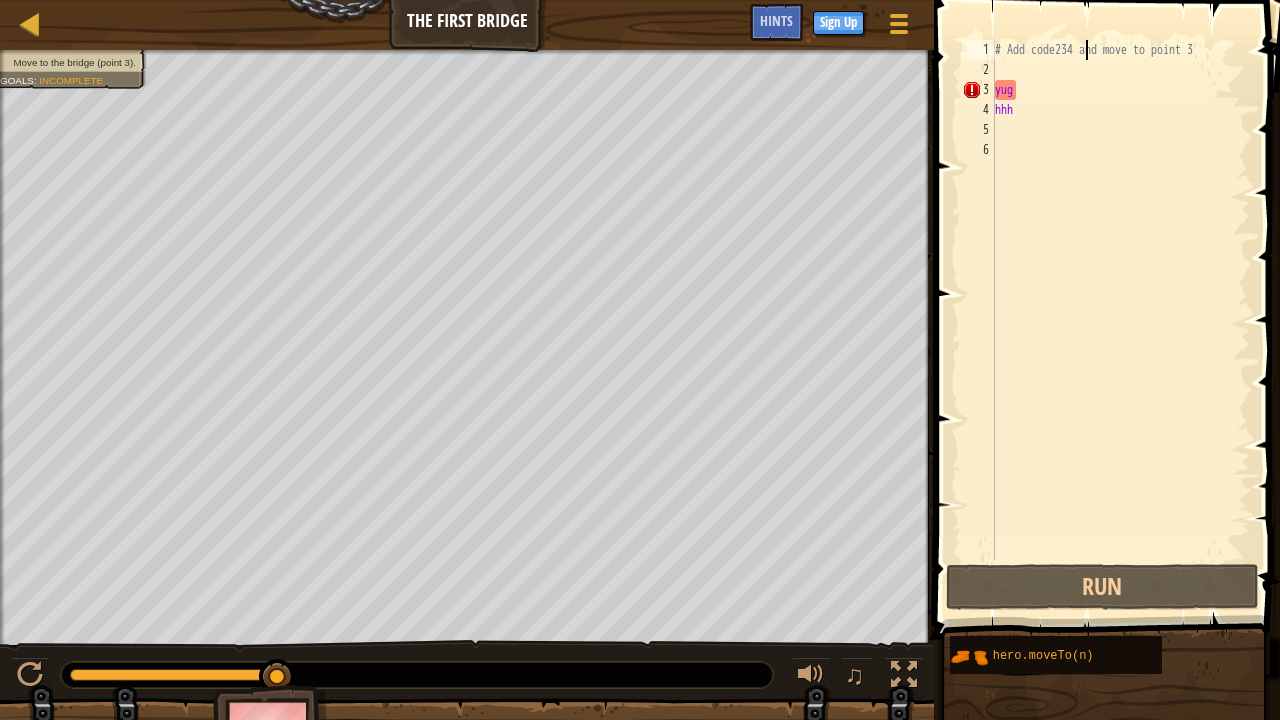 click on "# Add code234 and move to point 3 yug hhh" at bounding box center (1120, 320) 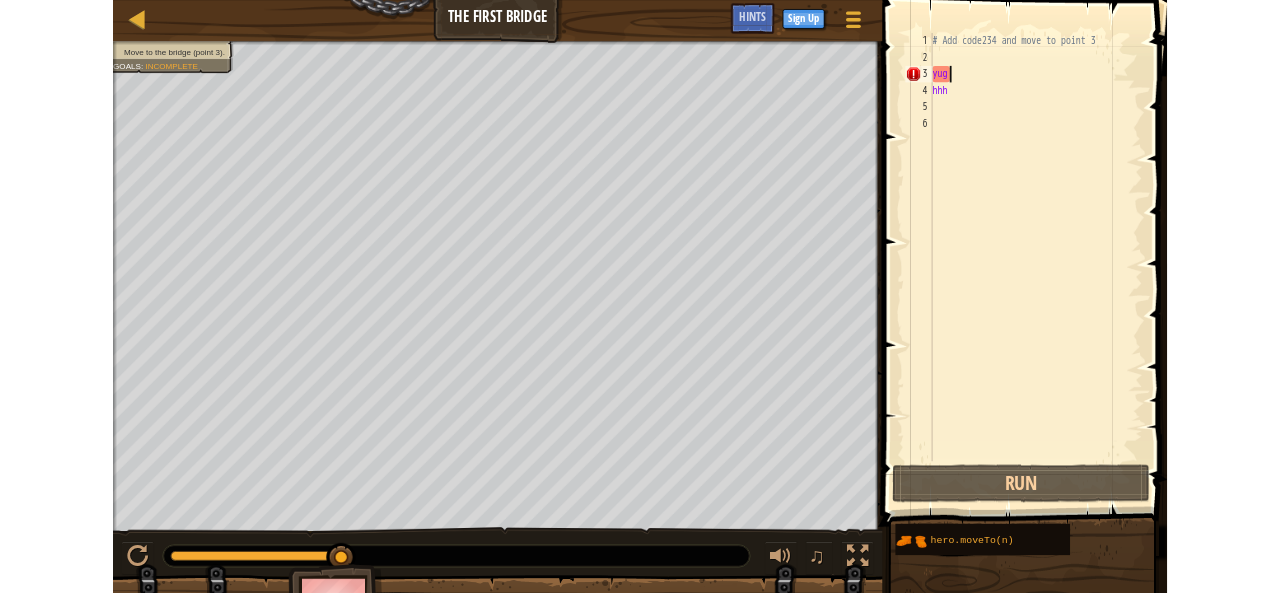 scroll, scrollTop: 9, scrollLeft: 2, axis: both 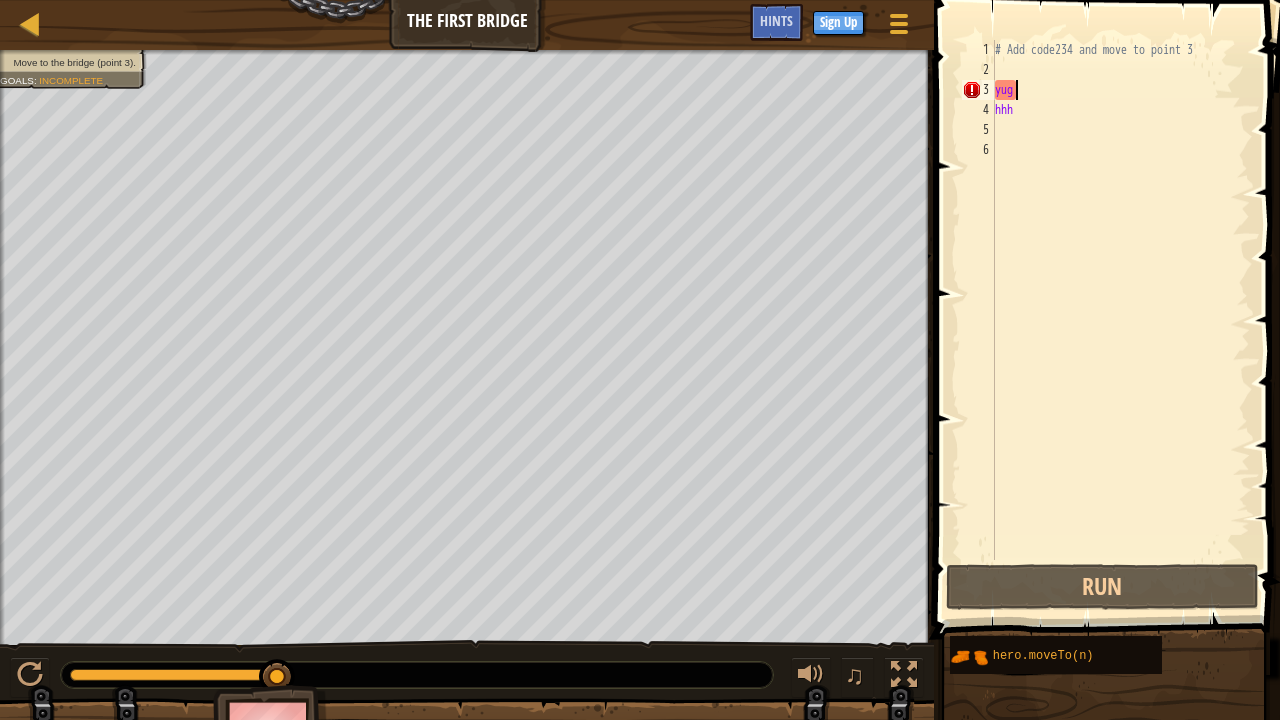 type on "y" 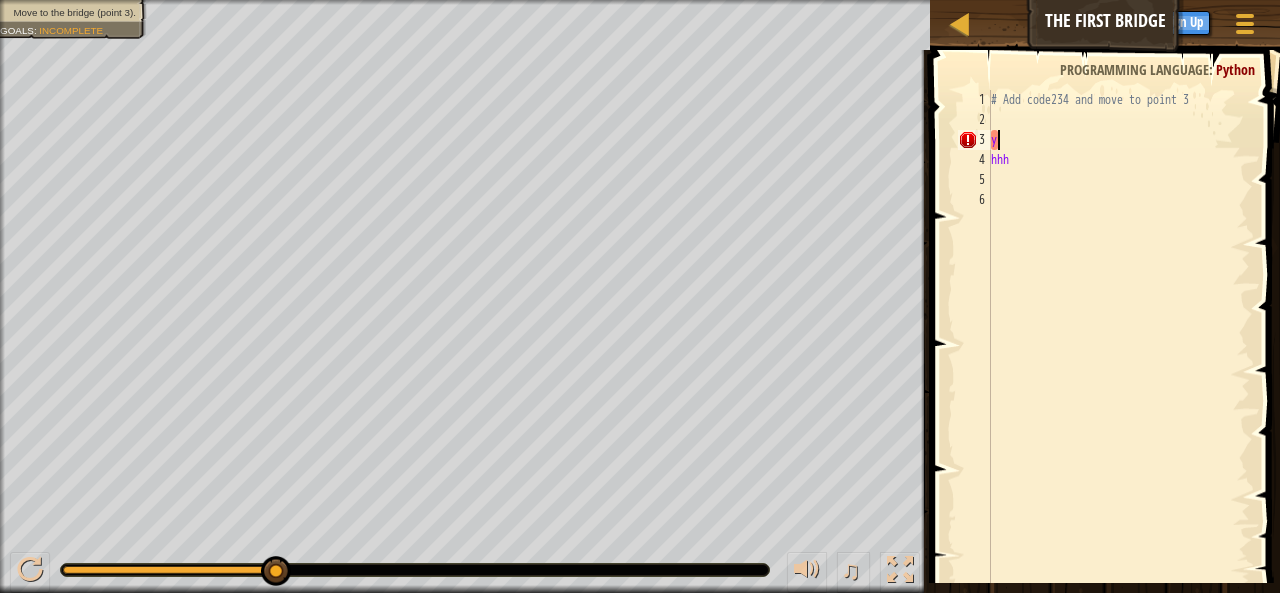 type 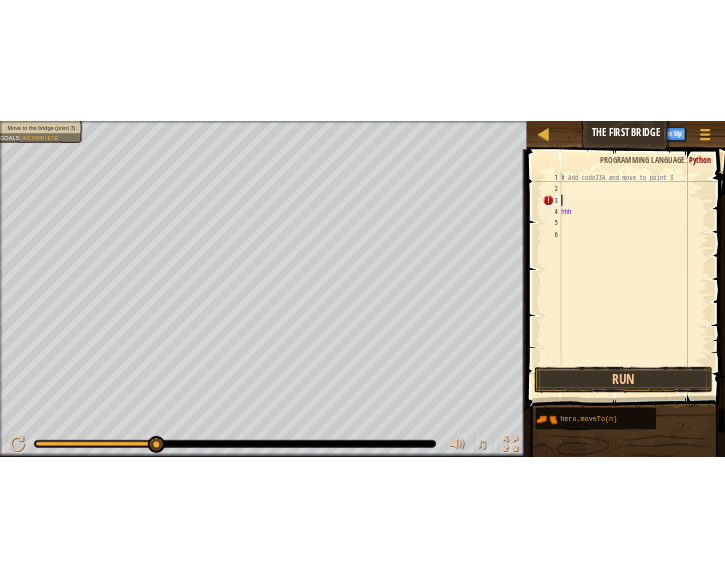 scroll, scrollTop: 9, scrollLeft: 0, axis: vertical 